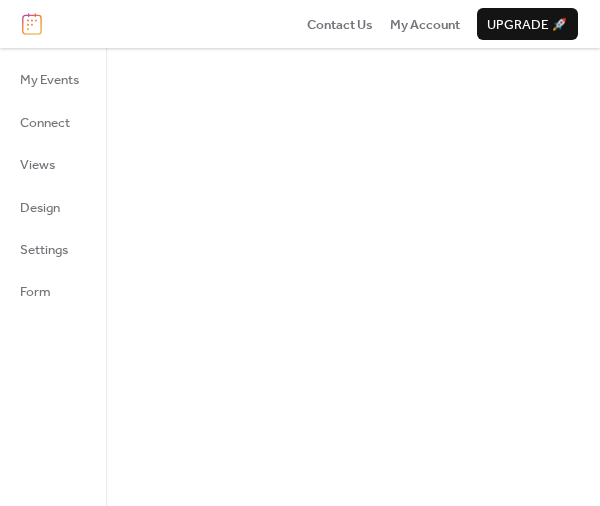 scroll, scrollTop: 0, scrollLeft: 0, axis: both 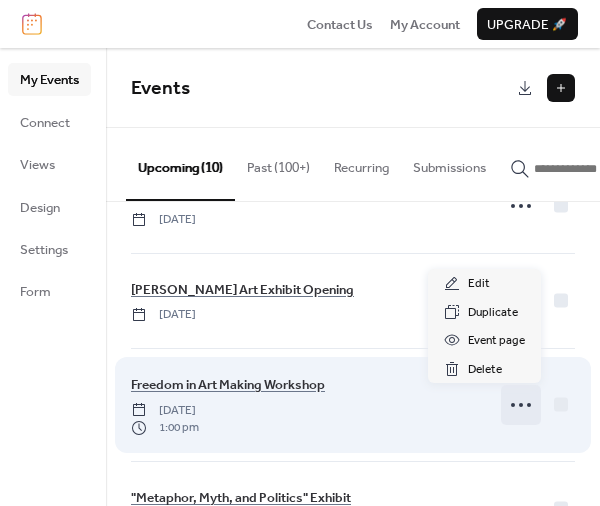 click 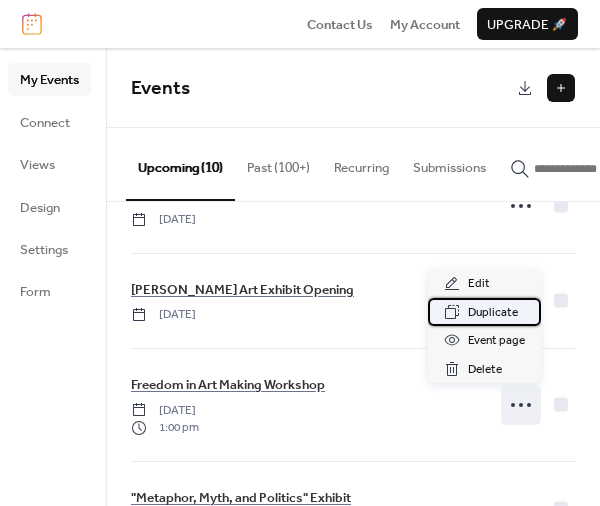 click on "Duplicate" at bounding box center [493, 313] 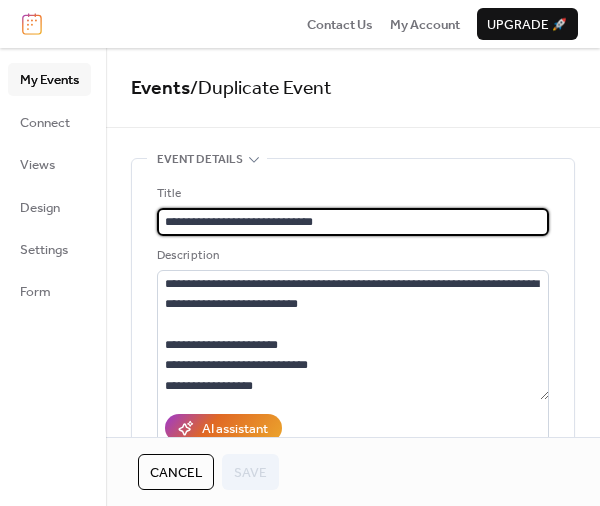 drag, startPoint x: 367, startPoint y: 224, endPoint x: 350, endPoint y: 228, distance: 17.464249 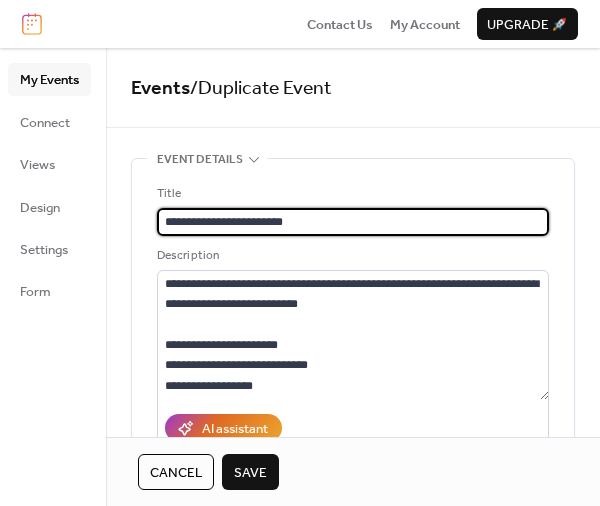 type on "**********" 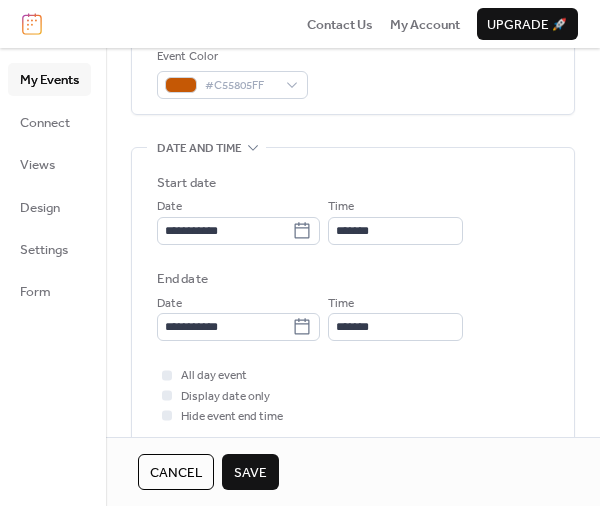 scroll, scrollTop: 540, scrollLeft: 0, axis: vertical 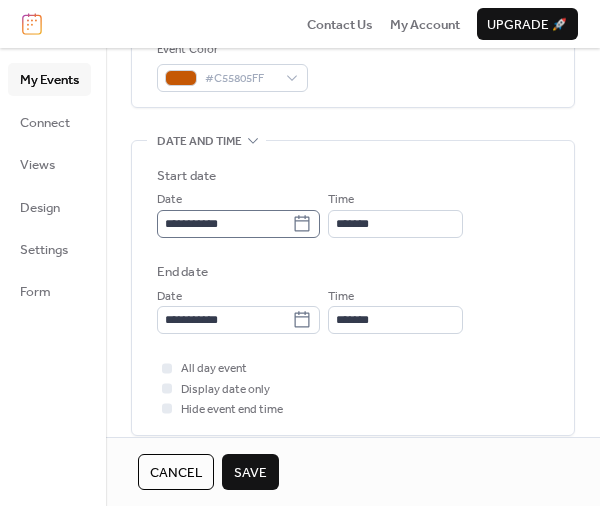 click 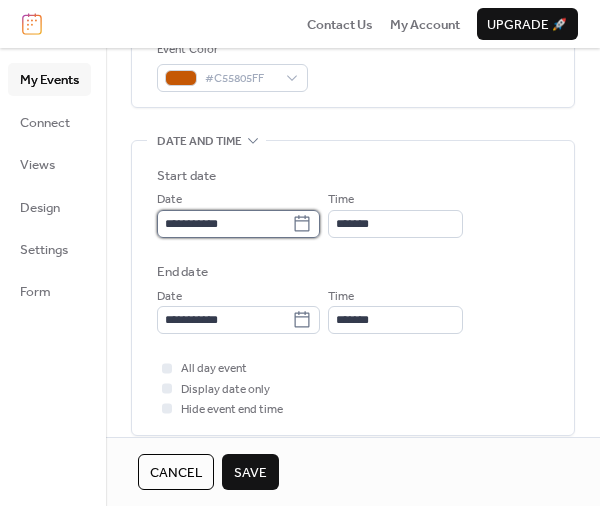 click on "**********" at bounding box center (224, 224) 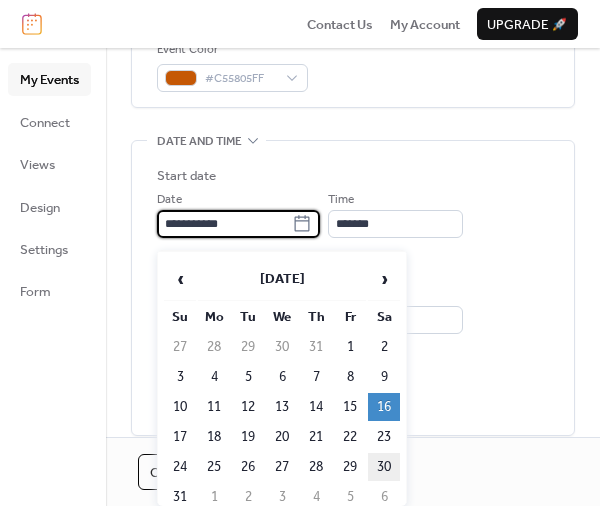 click on "30" at bounding box center (384, 467) 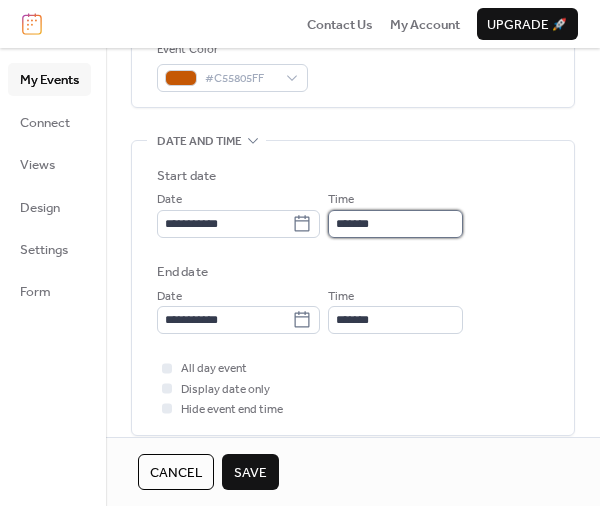 click on "*******" at bounding box center [395, 224] 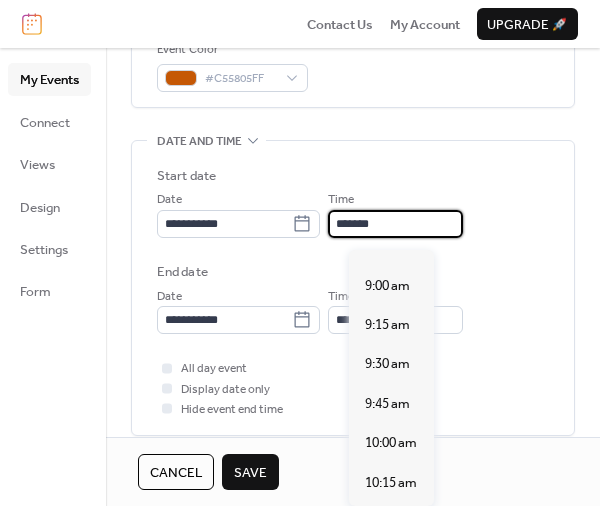 scroll, scrollTop: 1394, scrollLeft: 0, axis: vertical 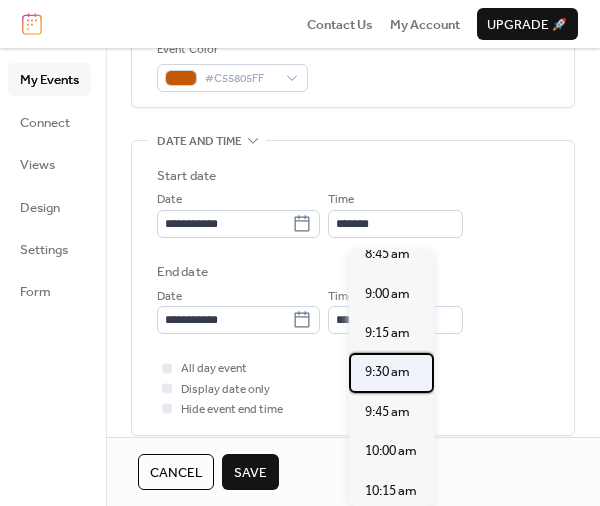 click on "9:30 am" at bounding box center (387, 372) 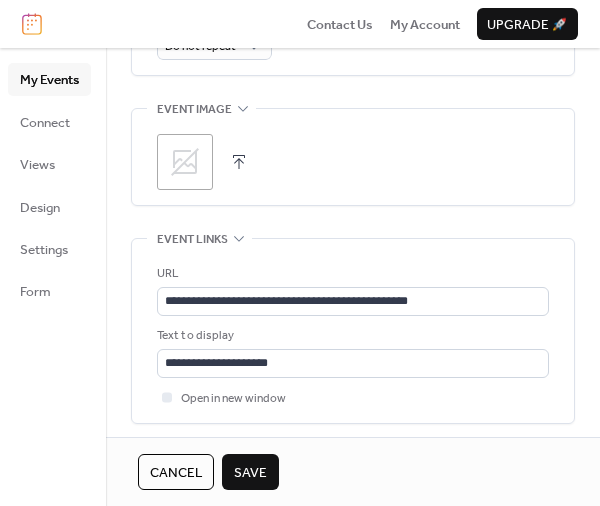 scroll, scrollTop: 1020, scrollLeft: 0, axis: vertical 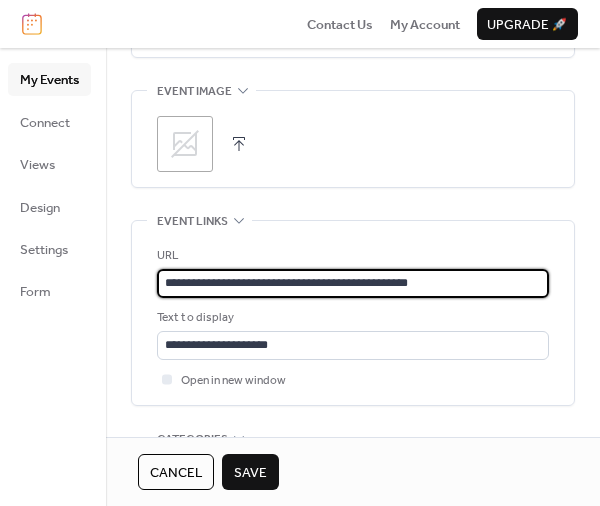 drag, startPoint x: 363, startPoint y: 285, endPoint x: 150, endPoint y: 283, distance: 213.00938 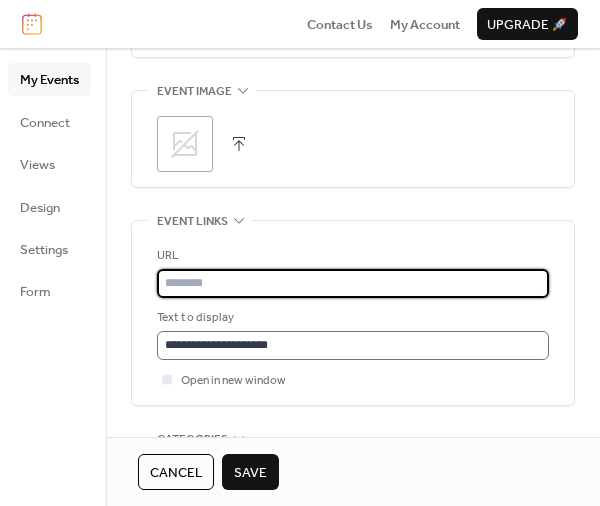type 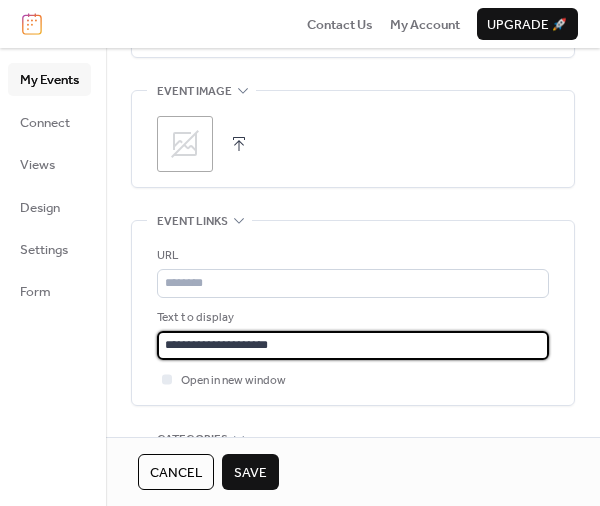 drag, startPoint x: 145, startPoint y: 357, endPoint x: 97, endPoint y: 358, distance: 48.010414 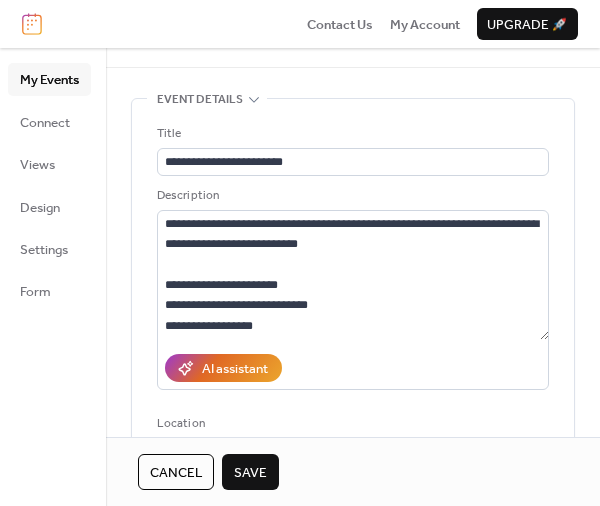 scroll, scrollTop: 120, scrollLeft: 0, axis: vertical 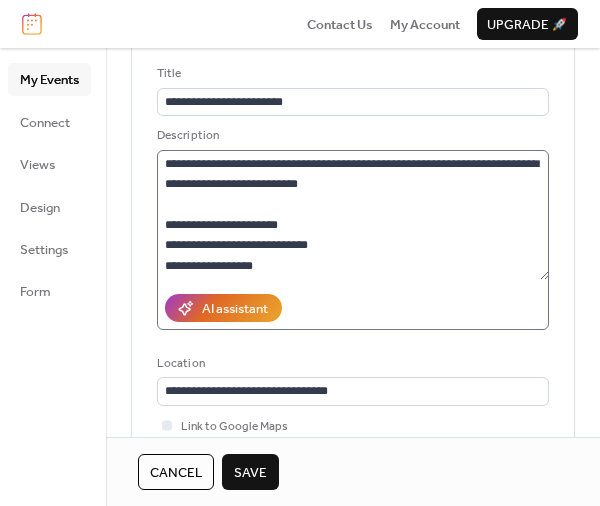 type on "**********" 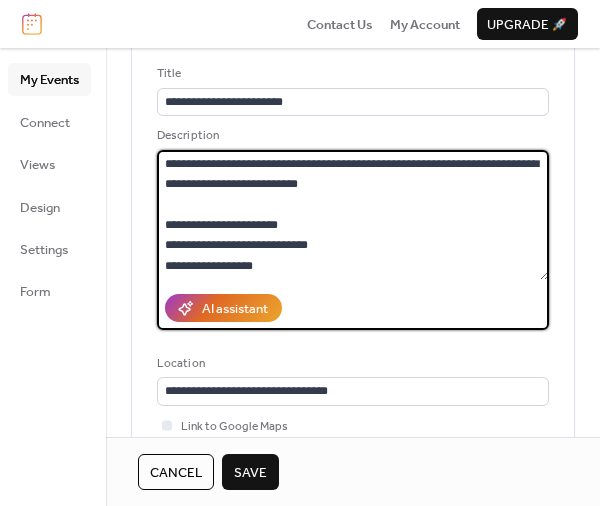 drag, startPoint x: 346, startPoint y: 252, endPoint x: 129, endPoint y: 233, distance: 217.83022 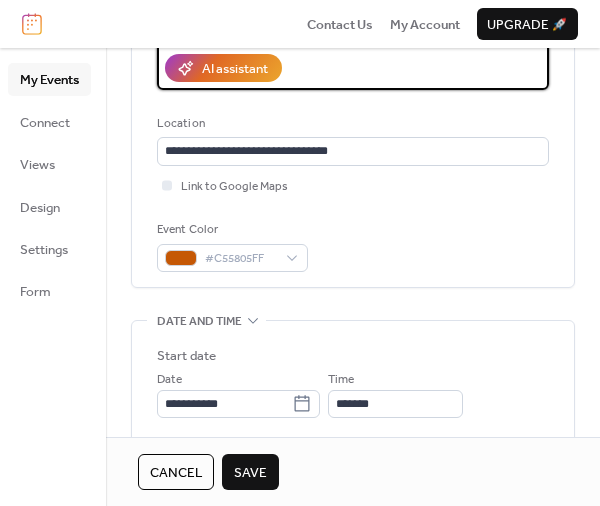 scroll, scrollTop: 420, scrollLeft: 0, axis: vertical 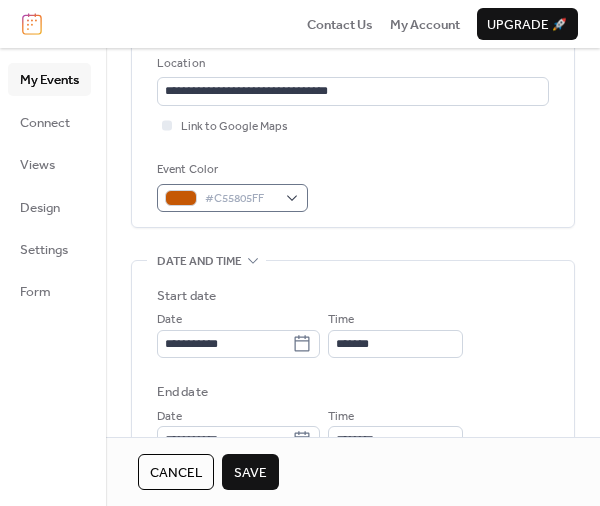 type 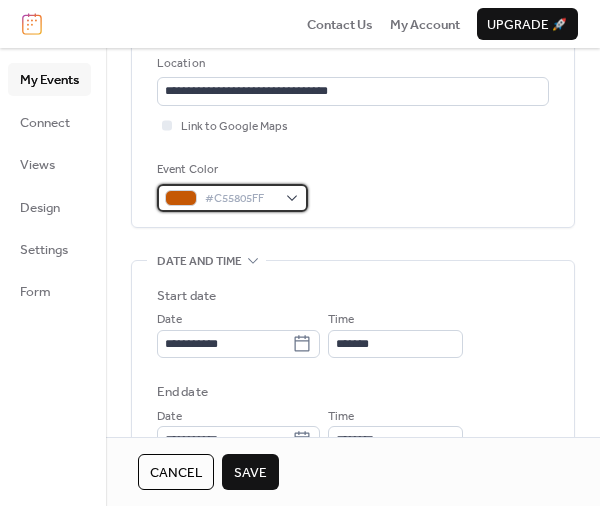 click on "#C55805FF" at bounding box center (232, 198) 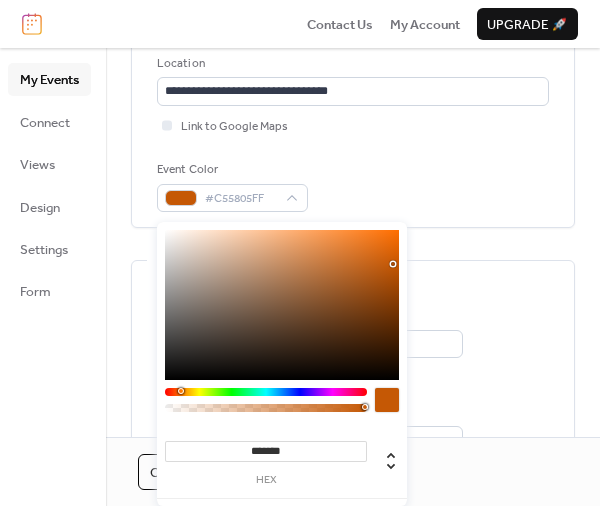 click at bounding box center [282, 305] 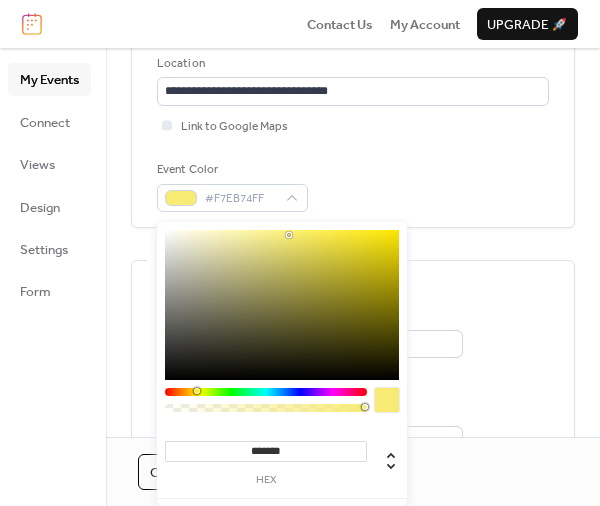 click at bounding box center [266, 392] 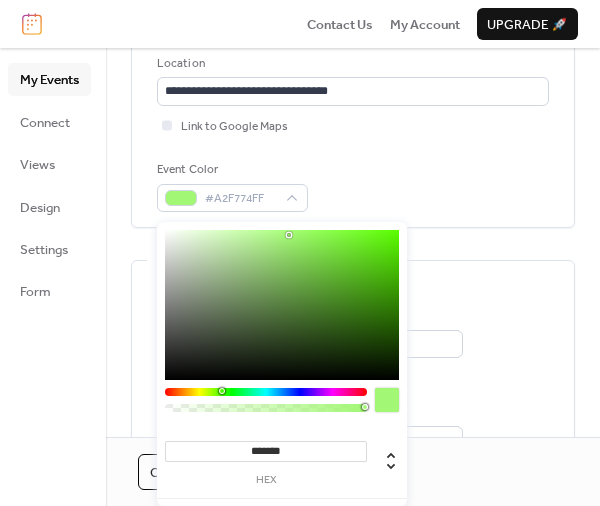 click at bounding box center [266, 392] 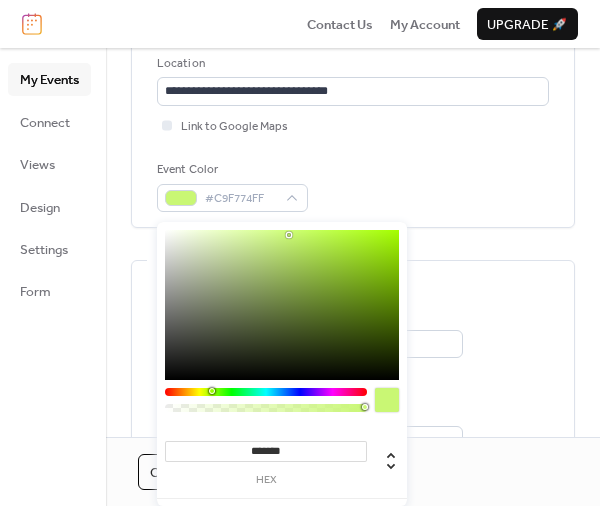 click at bounding box center [266, 392] 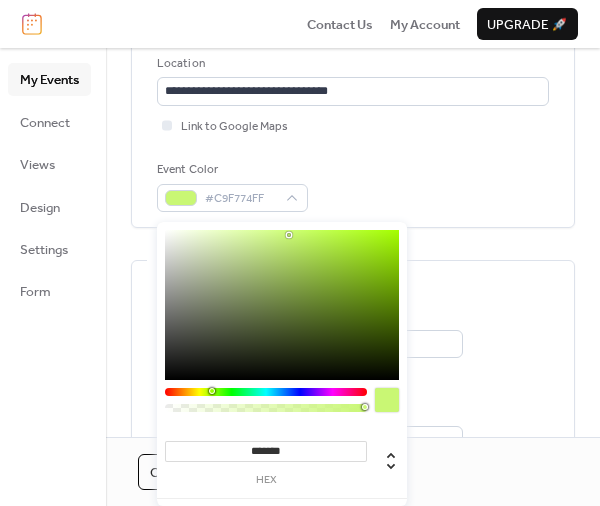 click at bounding box center (266, 392) 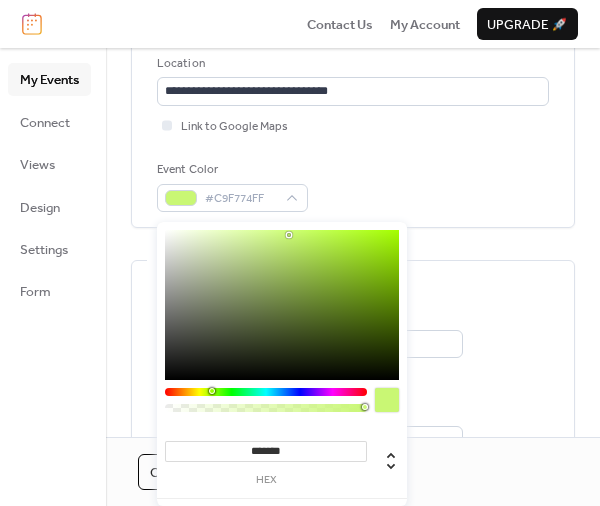 click at bounding box center (266, 392) 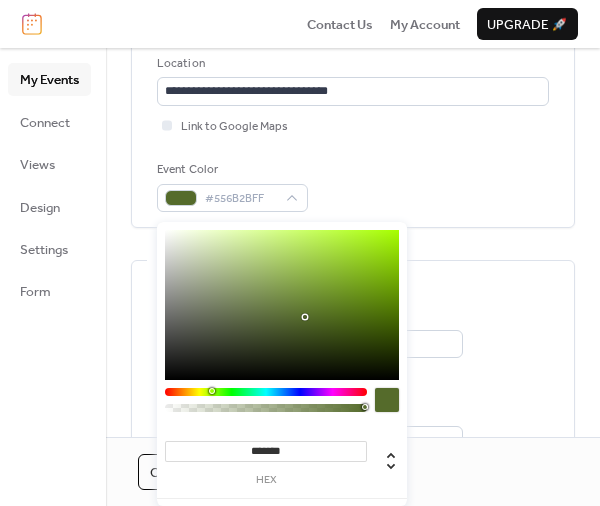 click at bounding box center [282, 305] 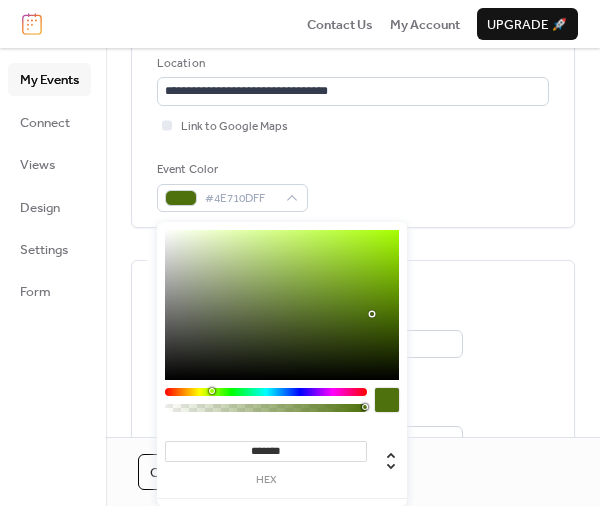 click at bounding box center [282, 305] 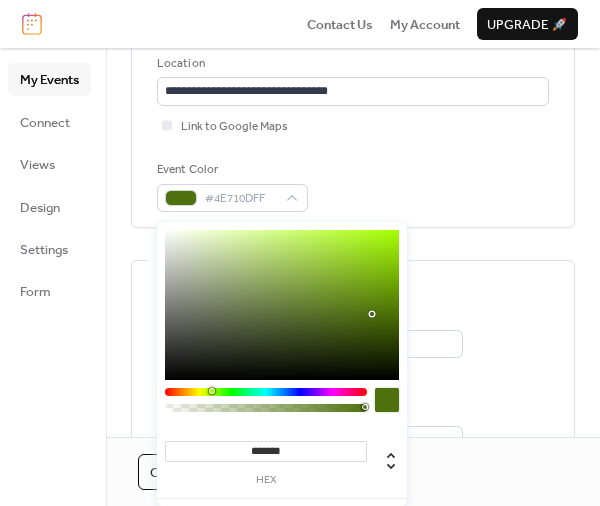 click at bounding box center [282, 305] 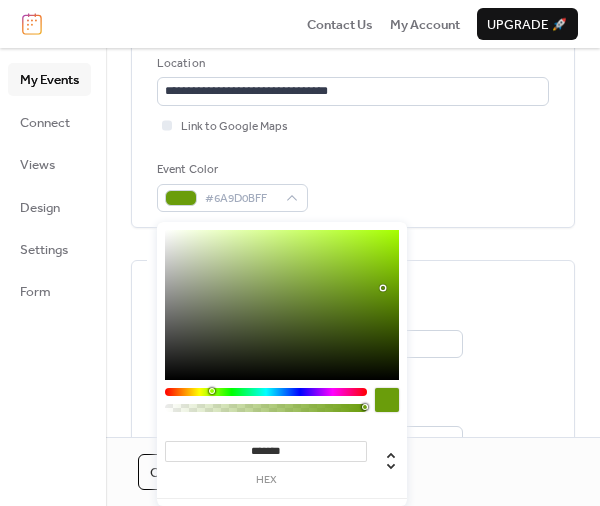 click on "******* hex" at bounding box center (282, 395) 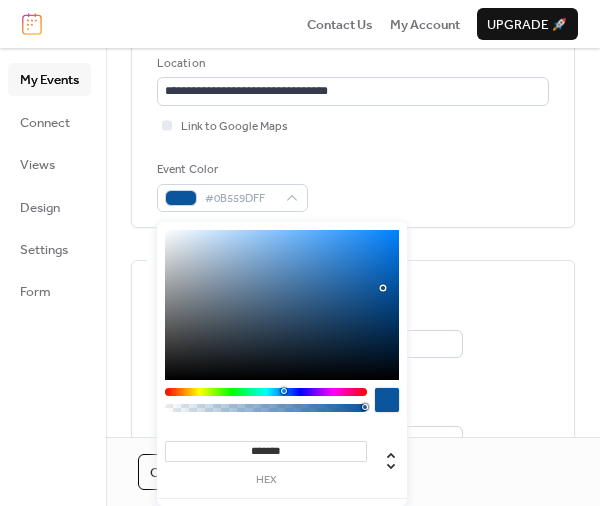 click at bounding box center (266, 392) 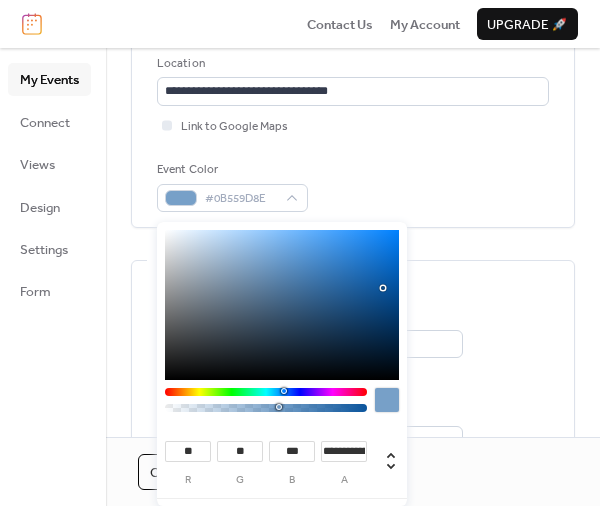click at bounding box center [266, 408] 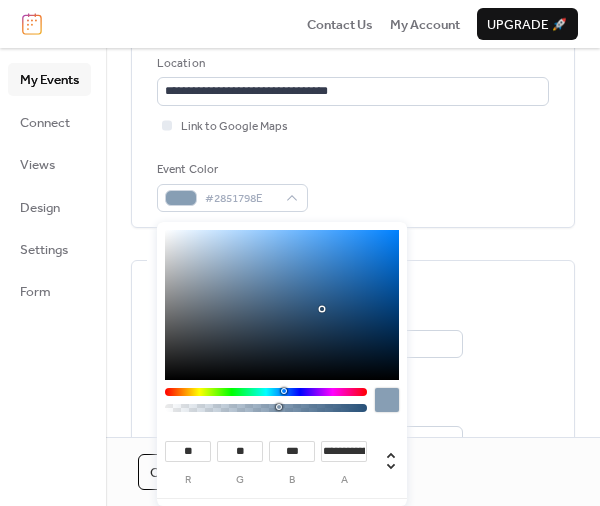 type on "**" 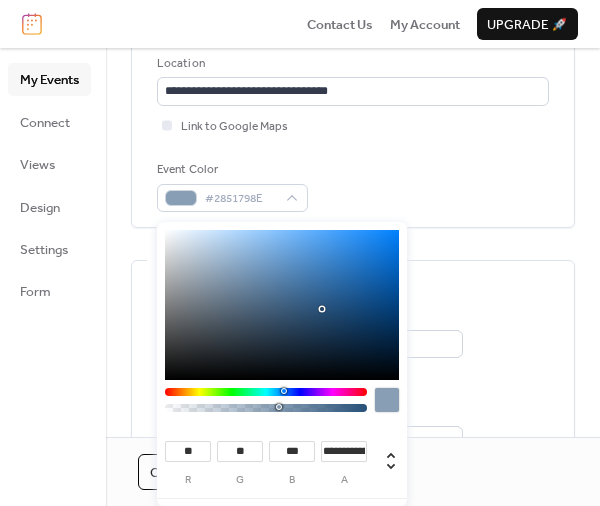type on "**" 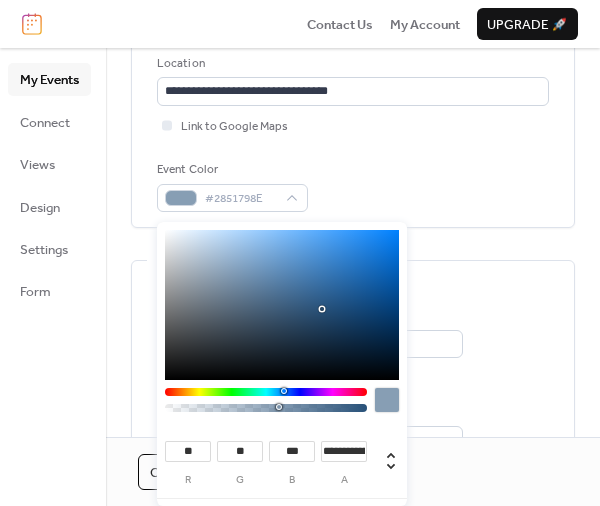 type on "**" 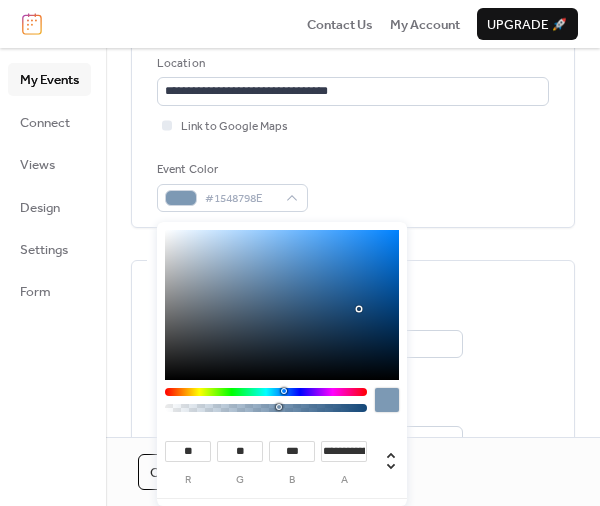 type on "**" 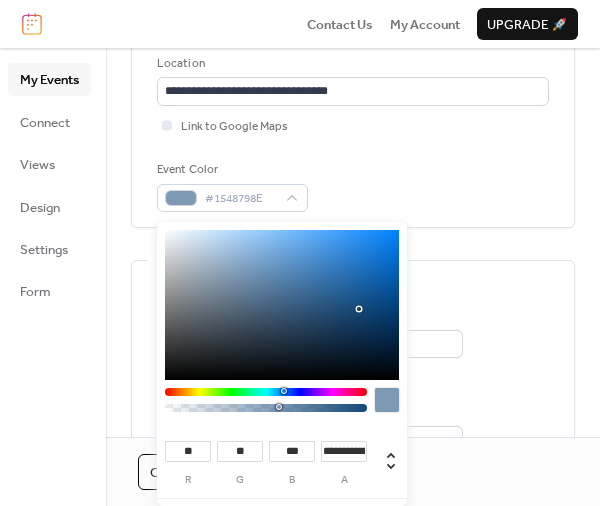 type on "**" 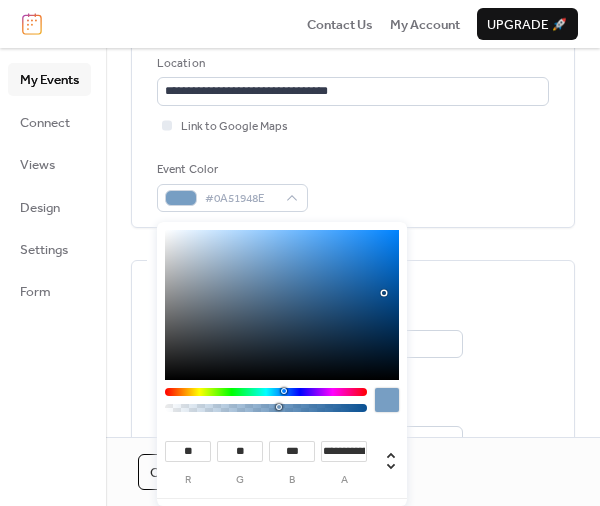 click at bounding box center [282, 305] 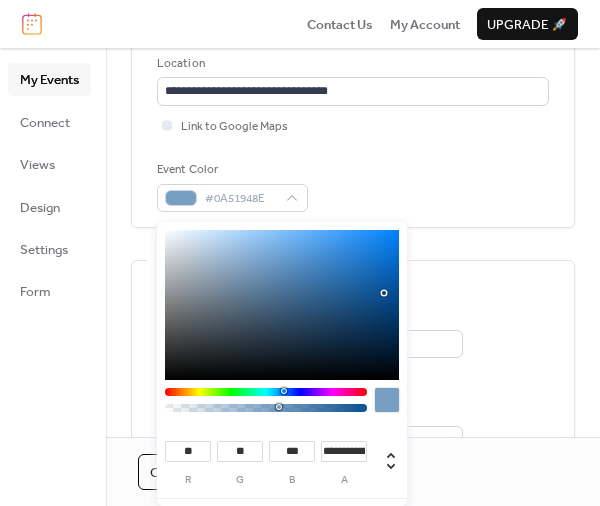 click on "**********" at bounding box center (282, 395) 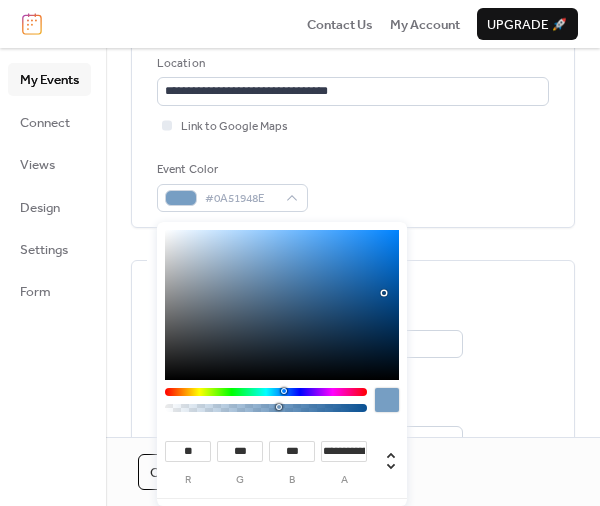 click at bounding box center [266, 392] 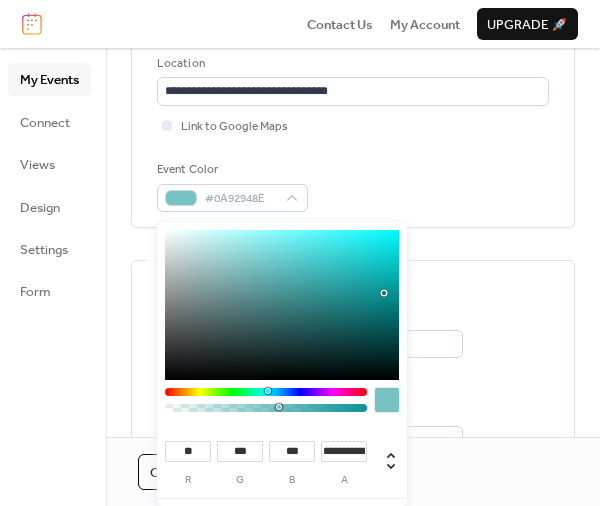 type on "***" 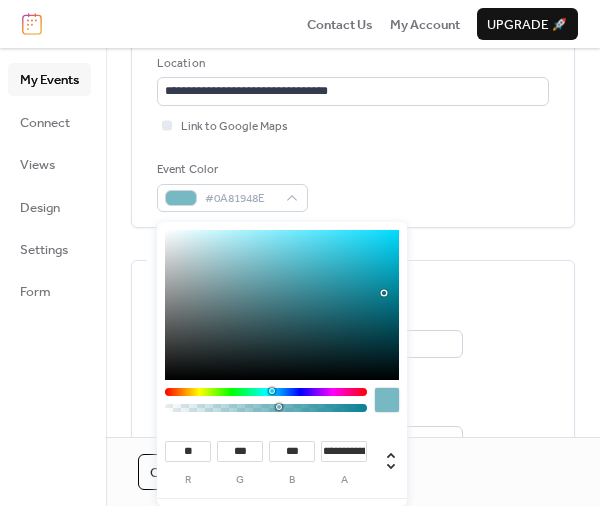 click at bounding box center (274, 391) 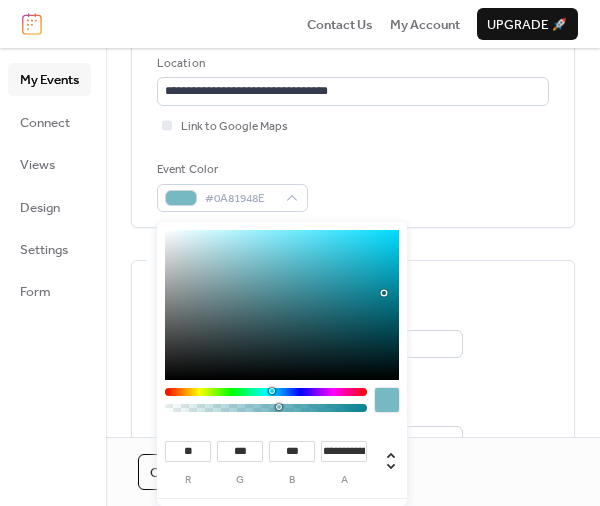 type on "**" 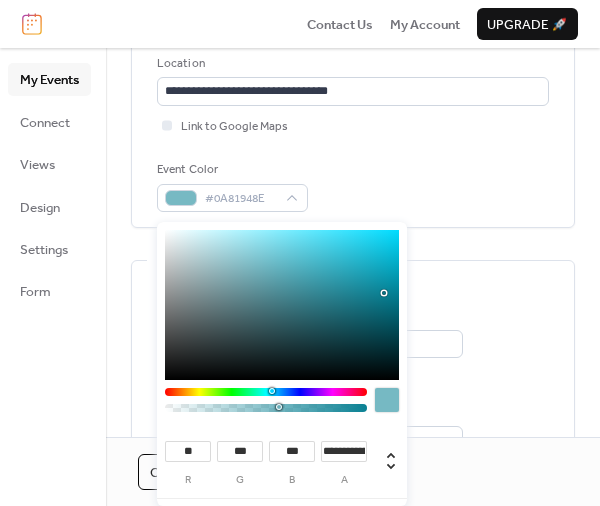 type on "***" 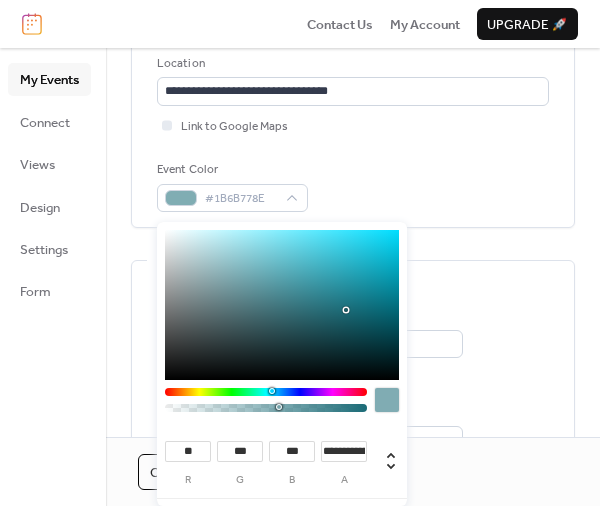 type on "**" 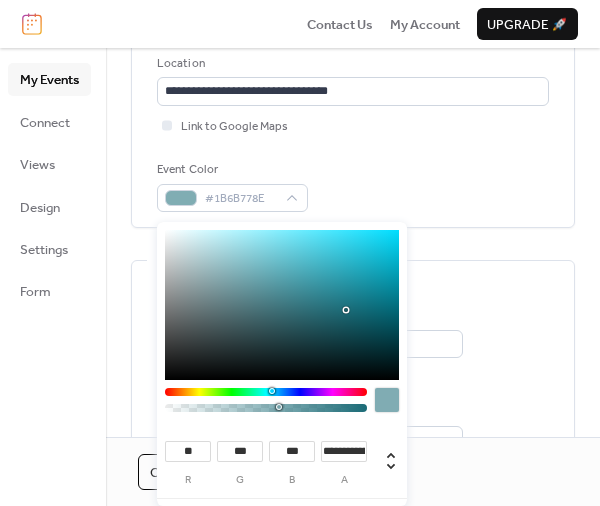 type on "**" 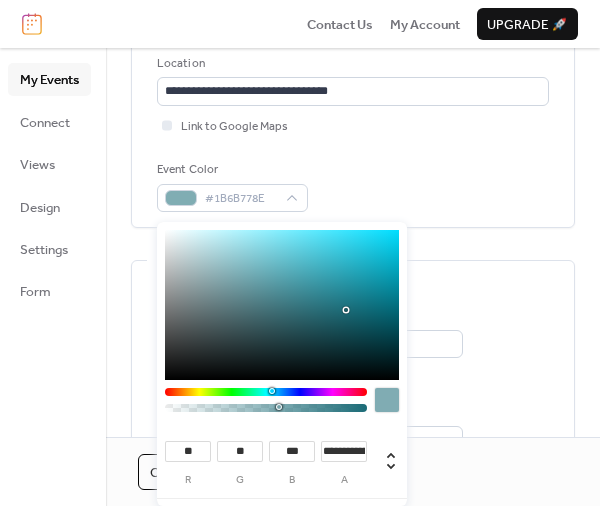 click at bounding box center (282, 305) 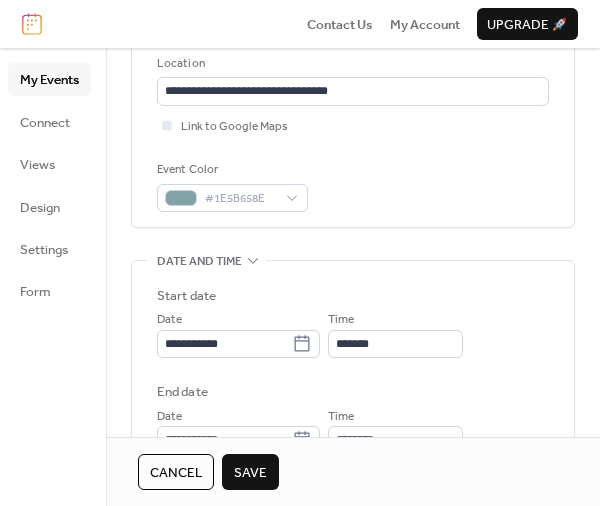 click on "**********" at bounding box center [353, 408] 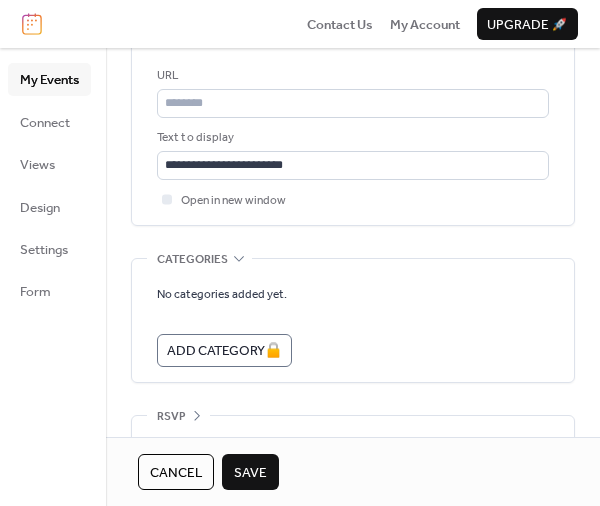 scroll, scrollTop: 1251, scrollLeft: 0, axis: vertical 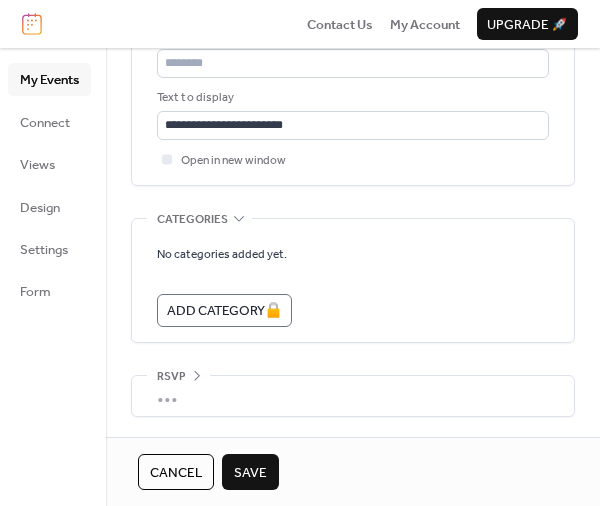 click on "Save" at bounding box center [250, 473] 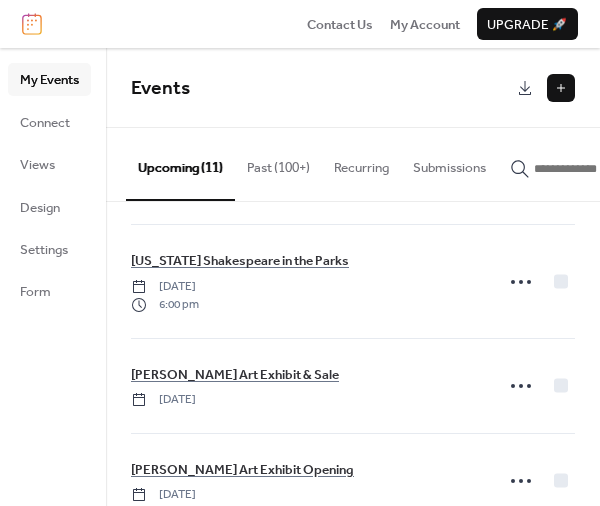 scroll, scrollTop: 0, scrollLeft: 0, axis: both 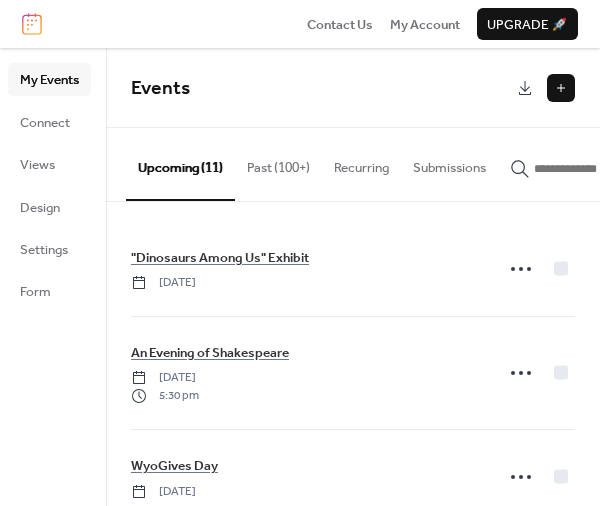 click on "Past  (100+)" at bounding box center [278, 163] 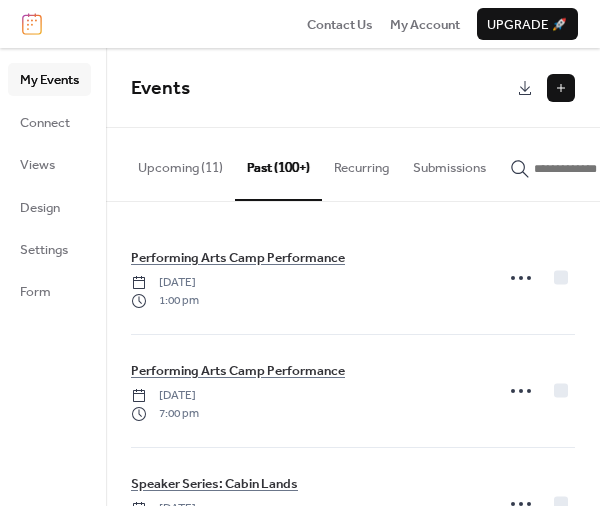 click on "Upcoming  (11)" at bounding box center [180, 163] 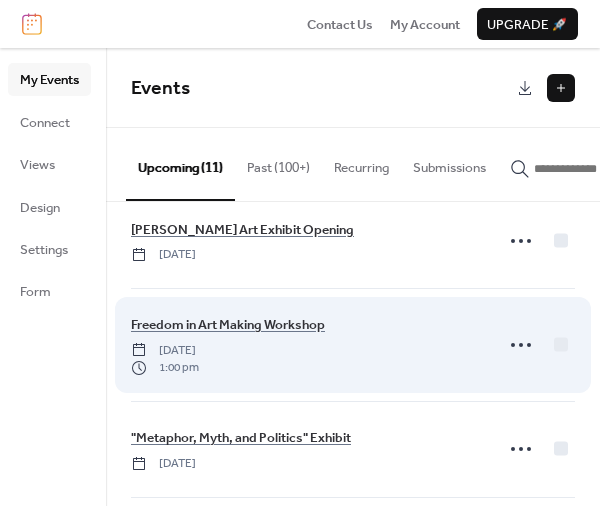 scroll, scrollTop: 720, scrollLeft: 0, axis: vertical 